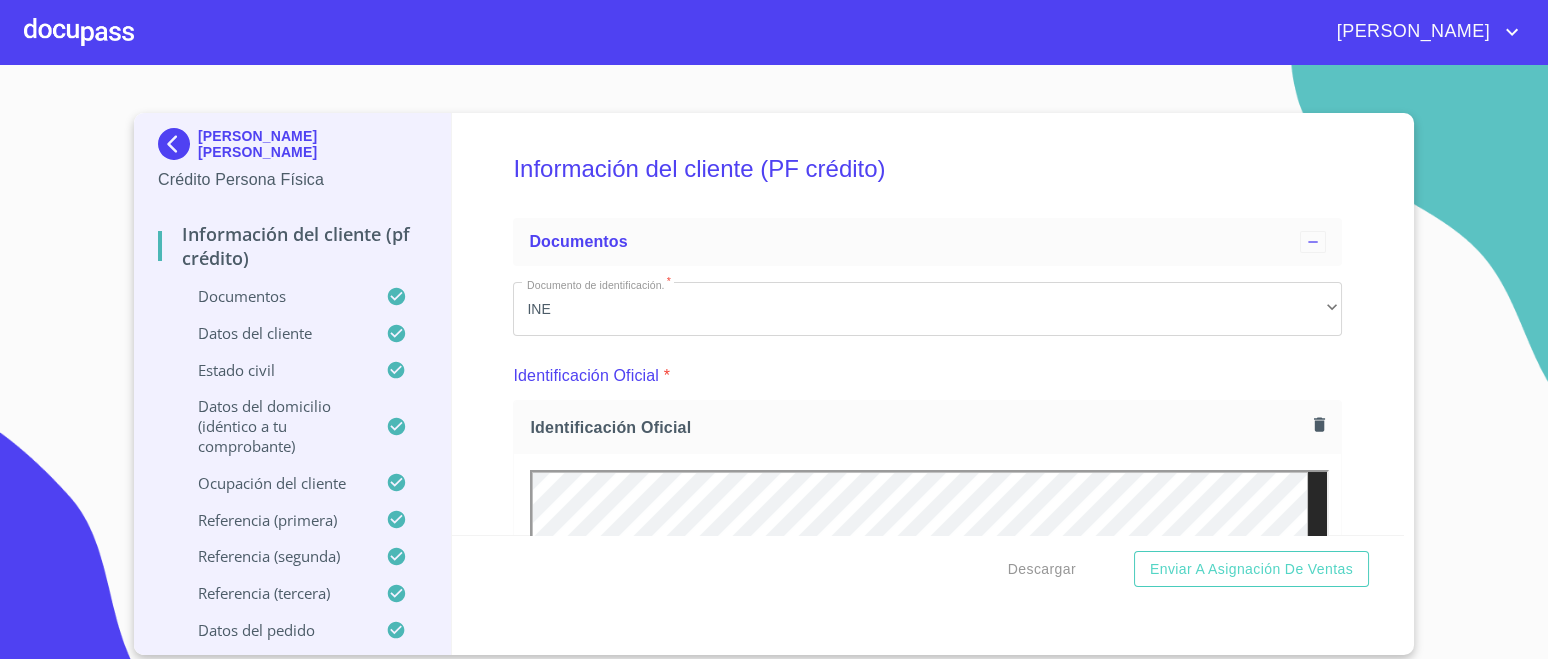 scroll, scrollTop: 0, scrollLeft: 0, axis: both 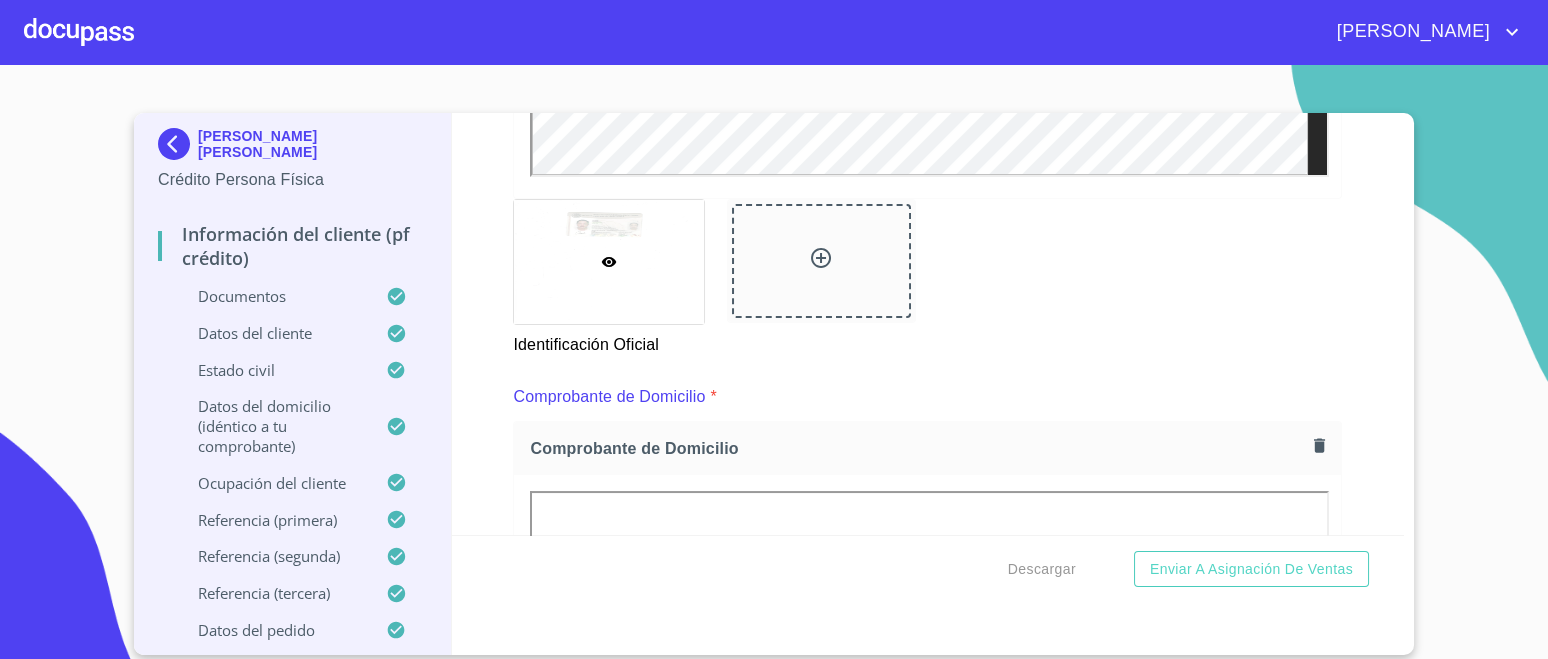 click 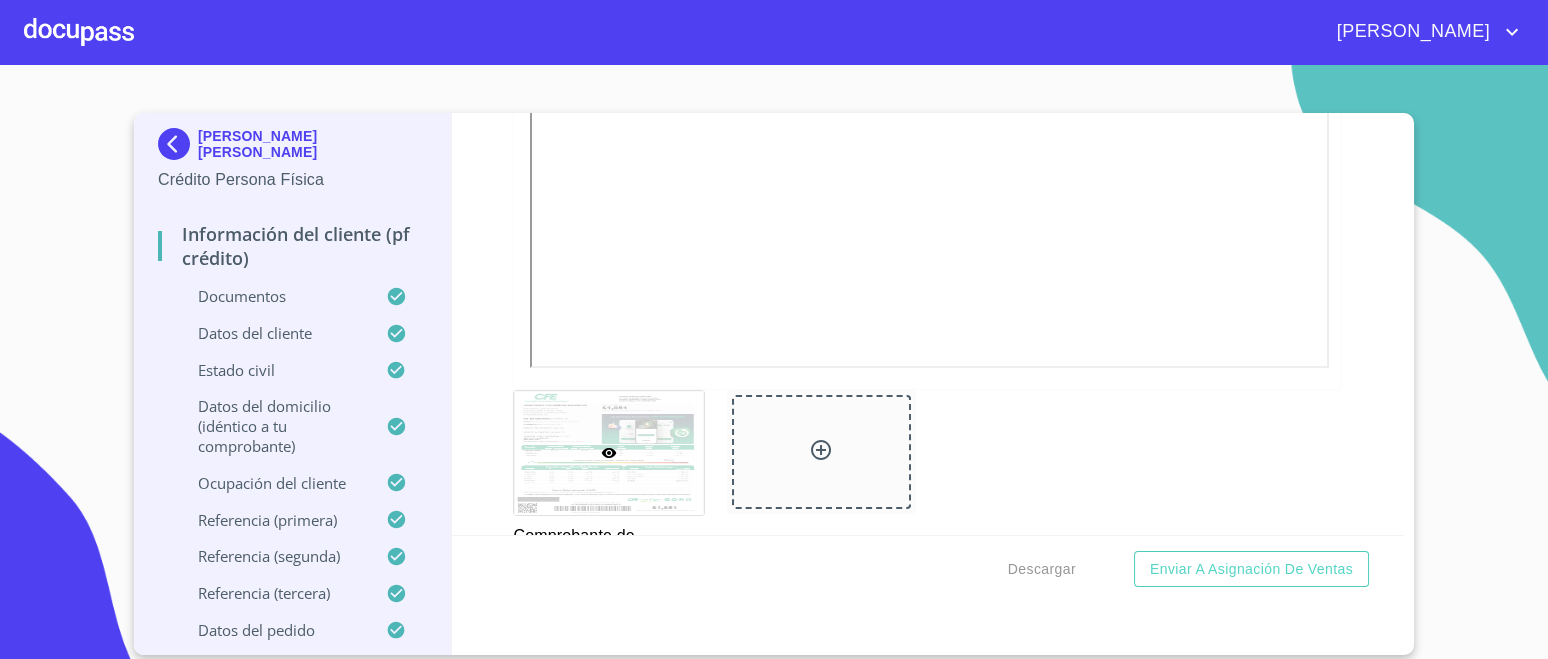 scroll, scrollTop: 1207, scrollLeft: 0, axis: vertical 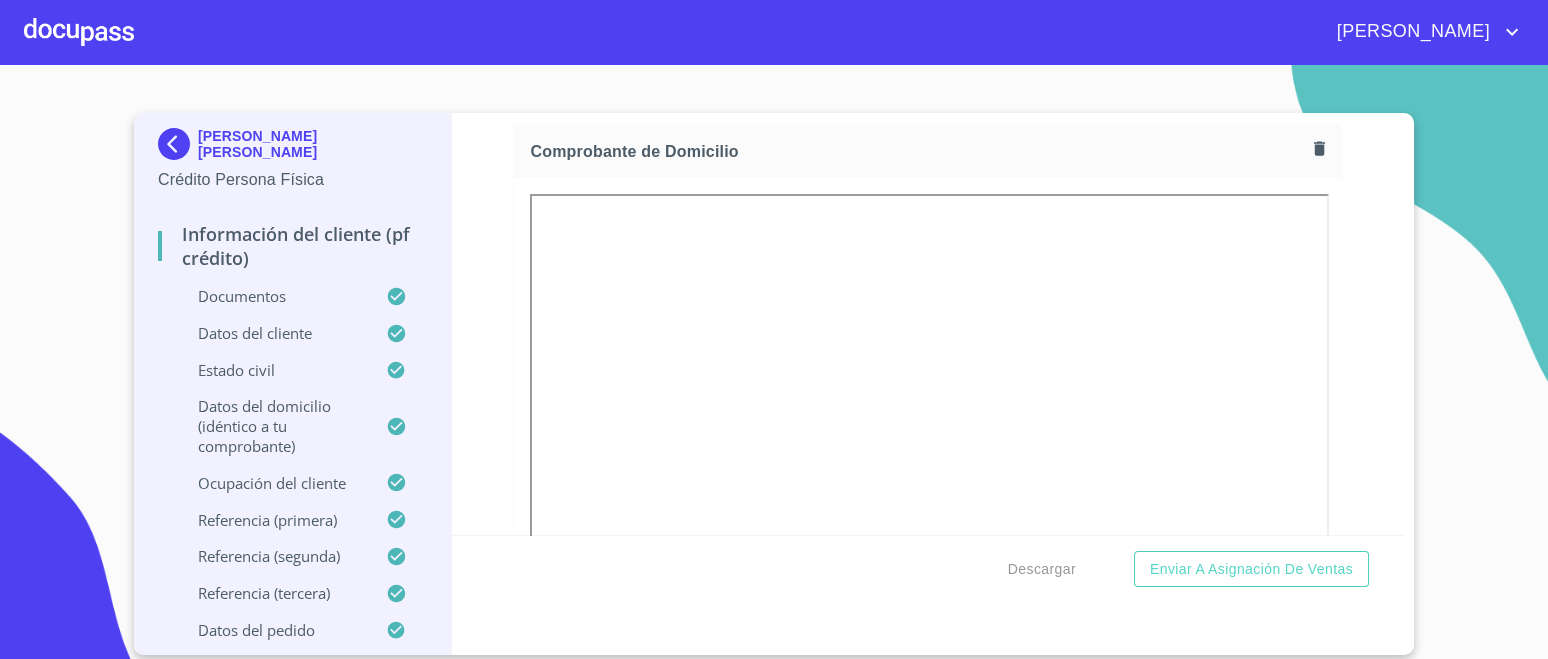 click at bounding box center [1034, -36] 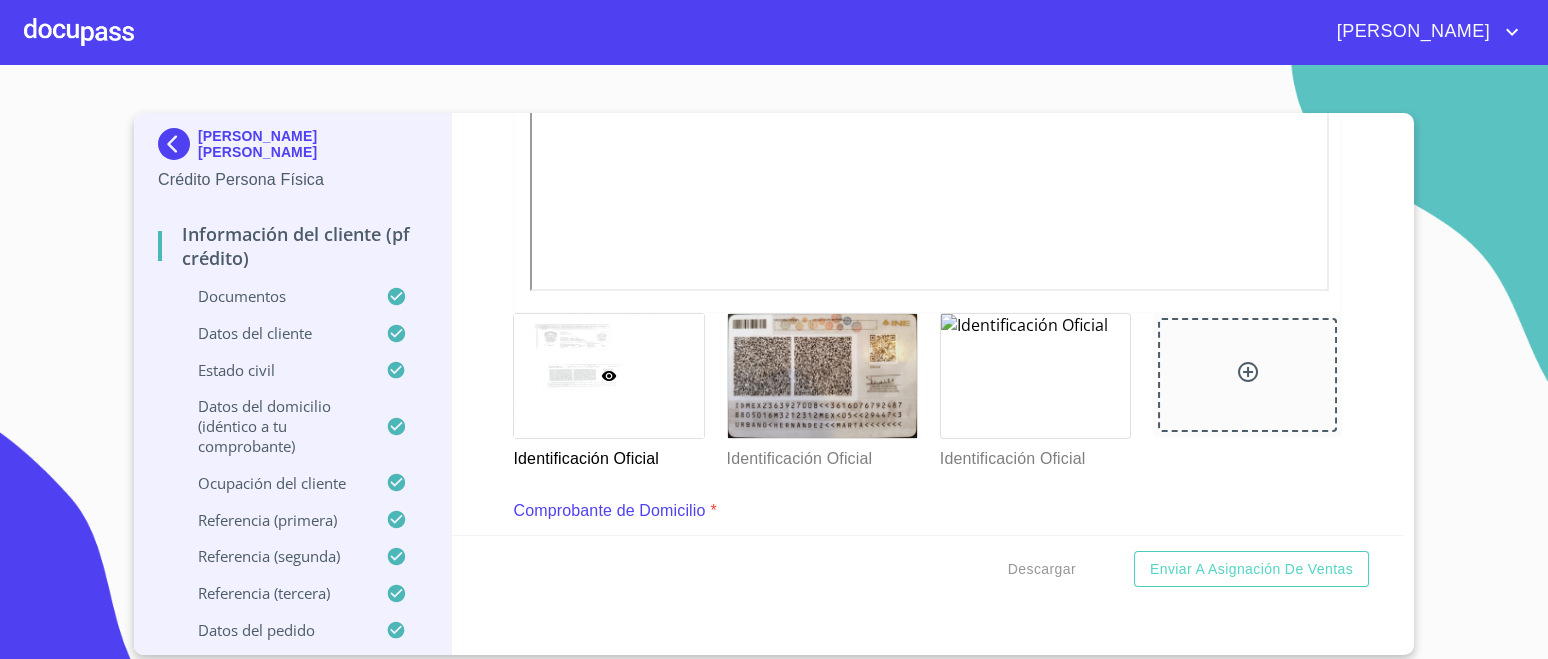 scroll, scrollTop: 749, scrollLeft: 0, axis: vertical 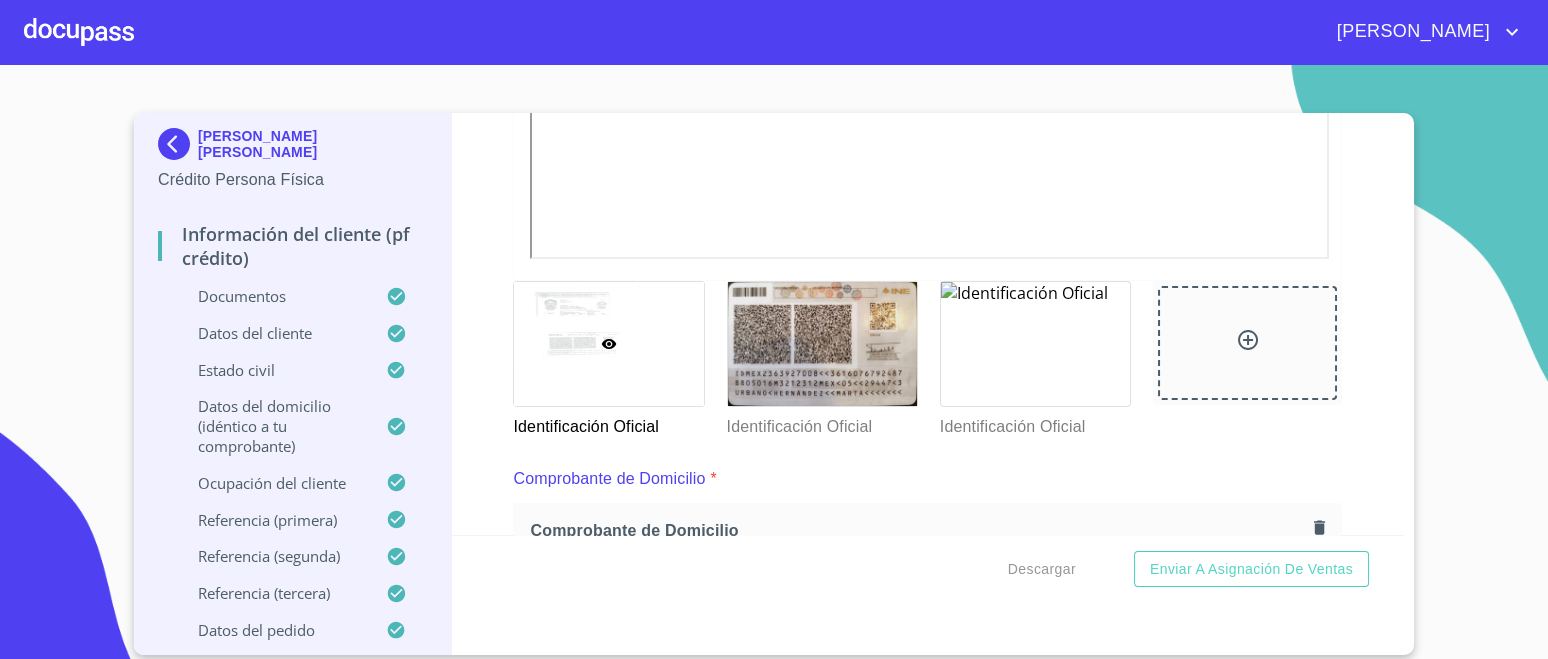 click at bounding box center [0, 0] 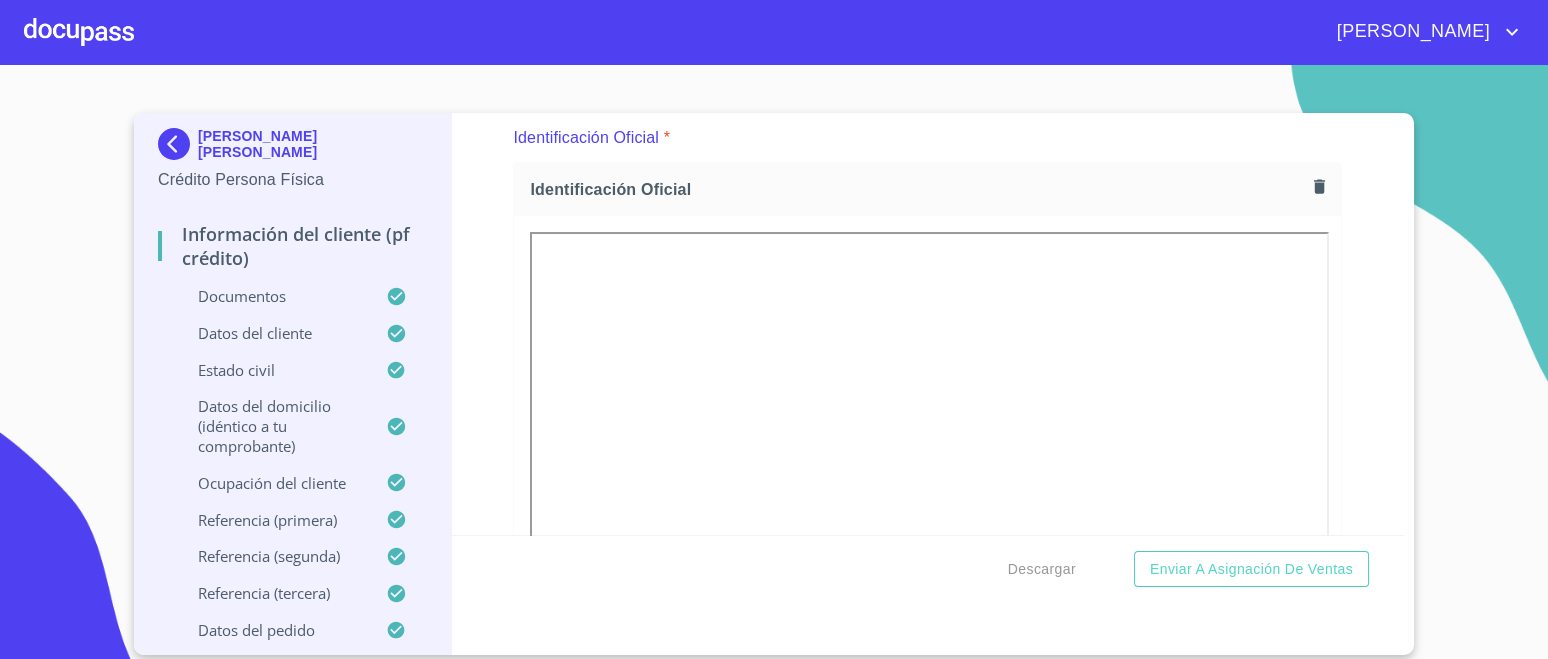 scroll, scrollTop: 14, scrollLeft: 0, axis: vertical 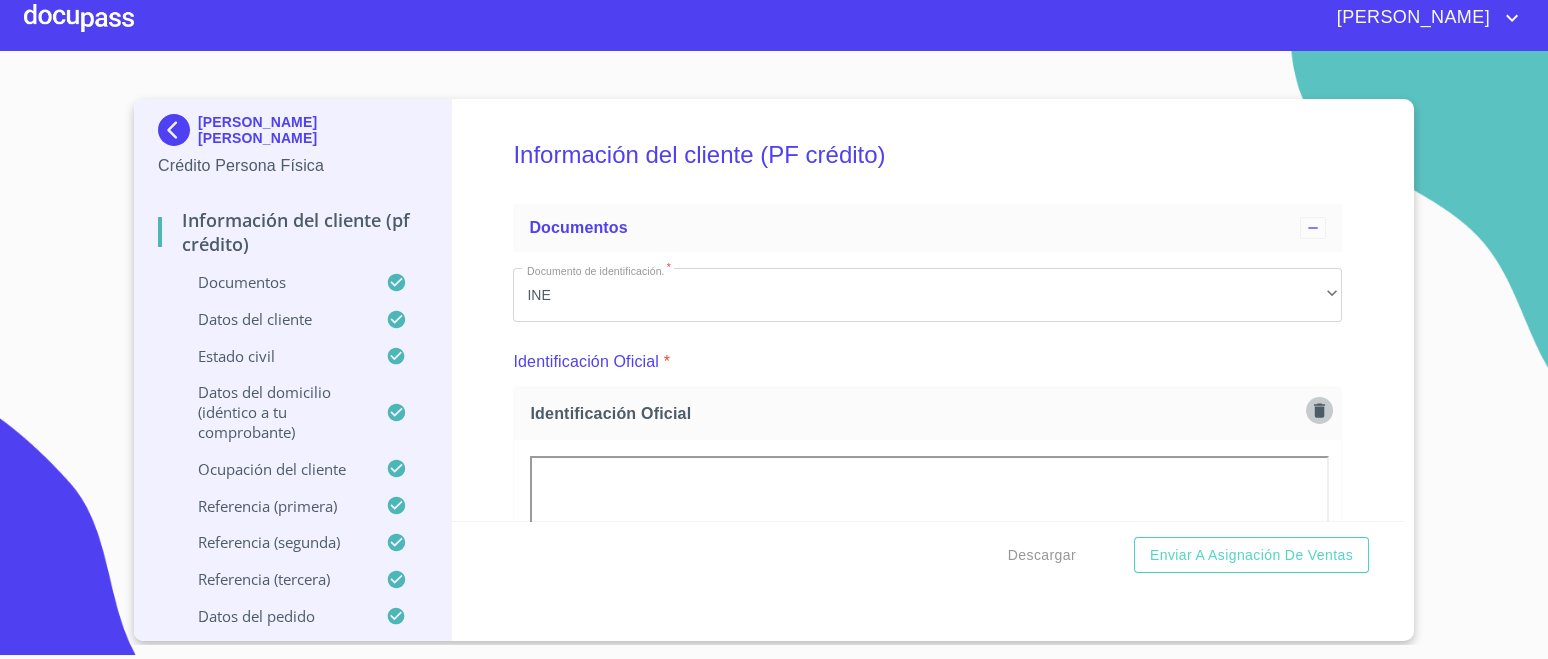 click 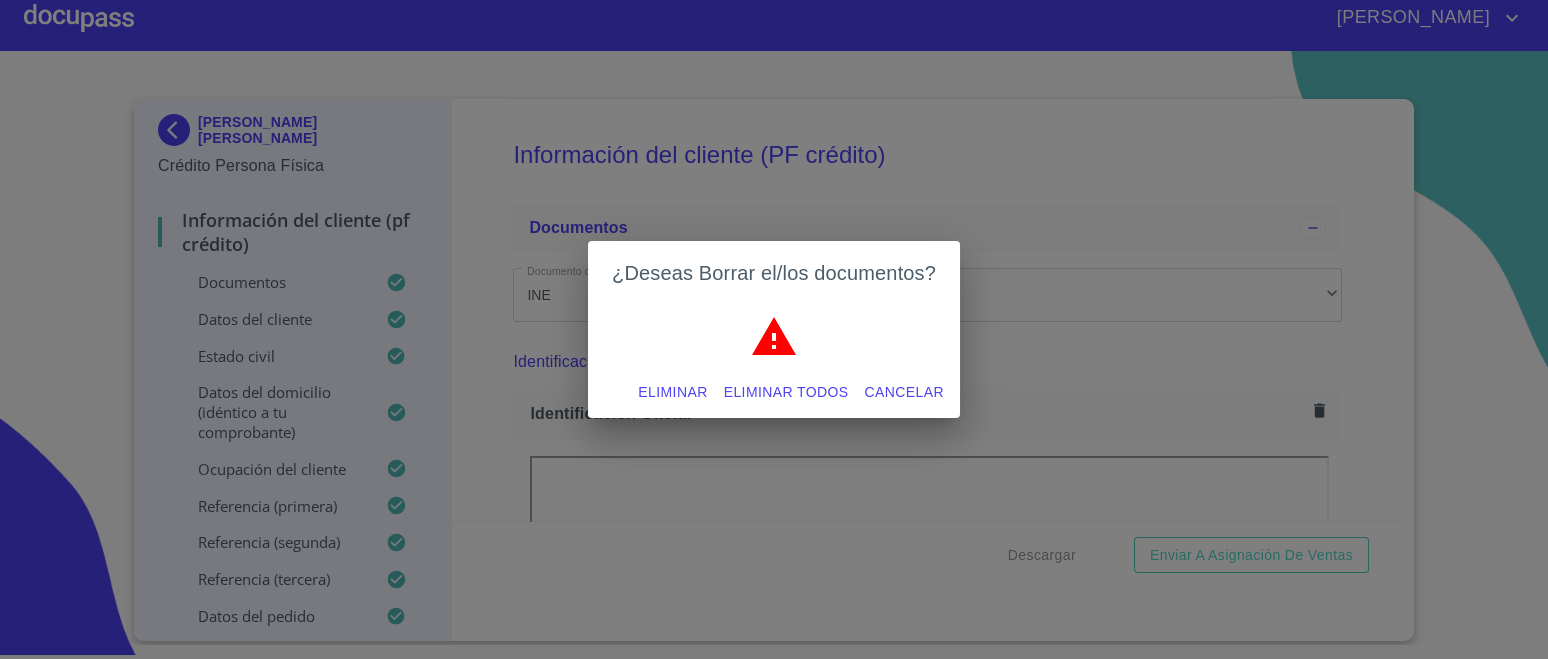 click on "Eliminar" at bounding box center [672, 392] 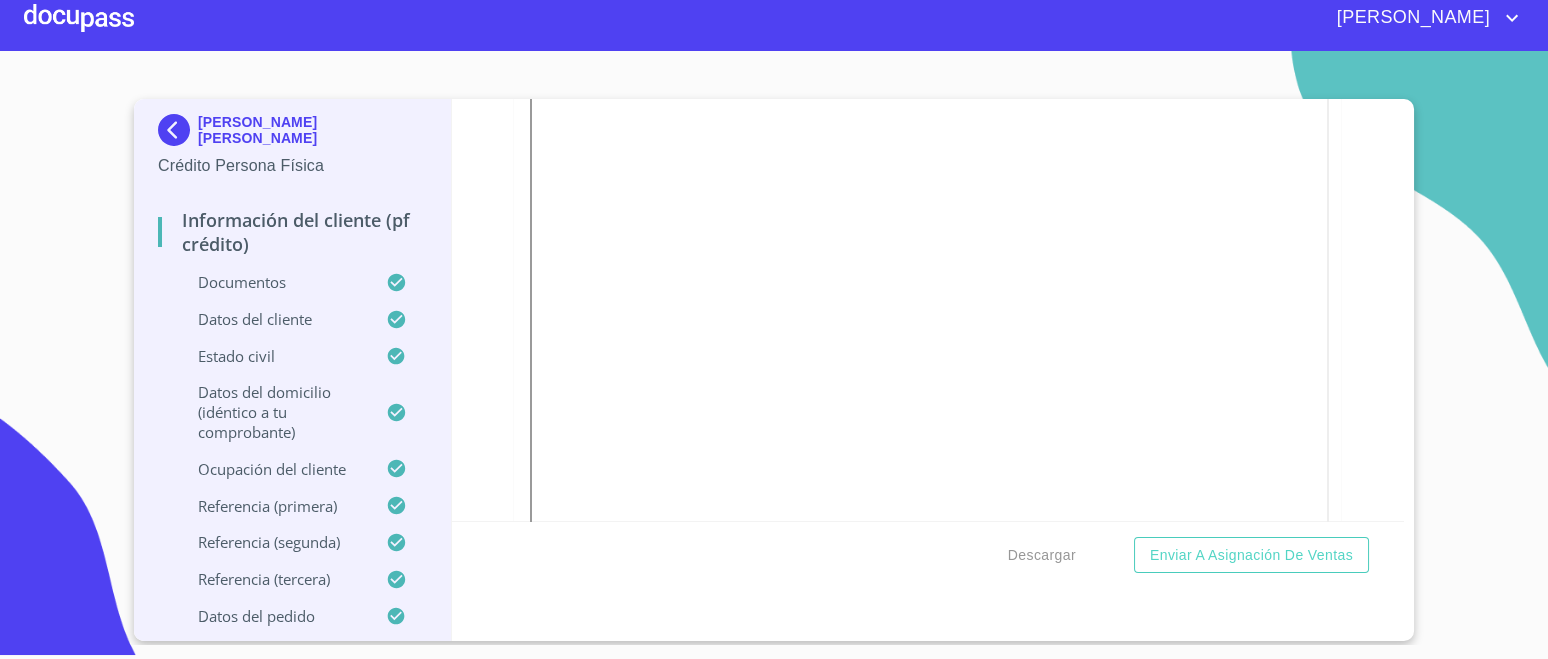 scroll, scrollTop: 375, scrollLeft: 0, axis: vertical 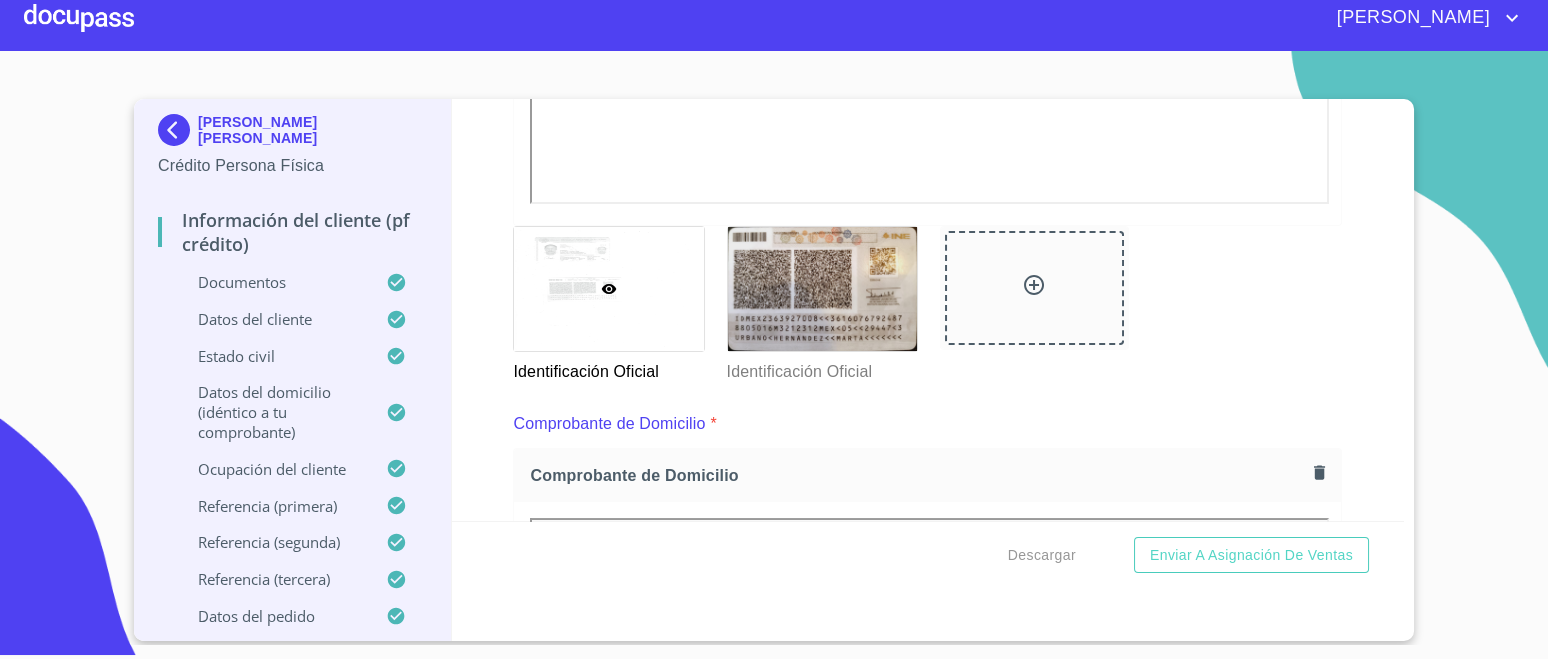 click at bounding box center (608, 289) 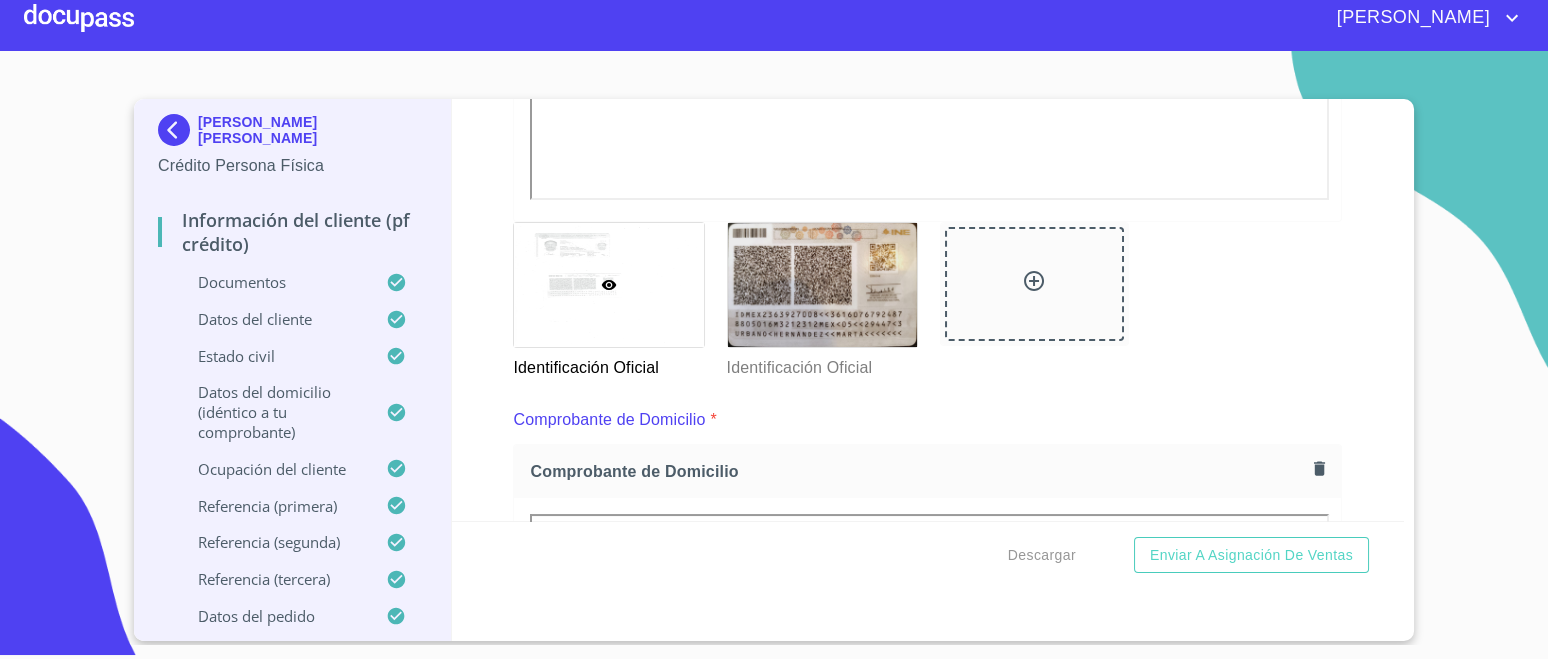 scroll, scrollTop: 738, scrollLeft: 0, axis: vertical 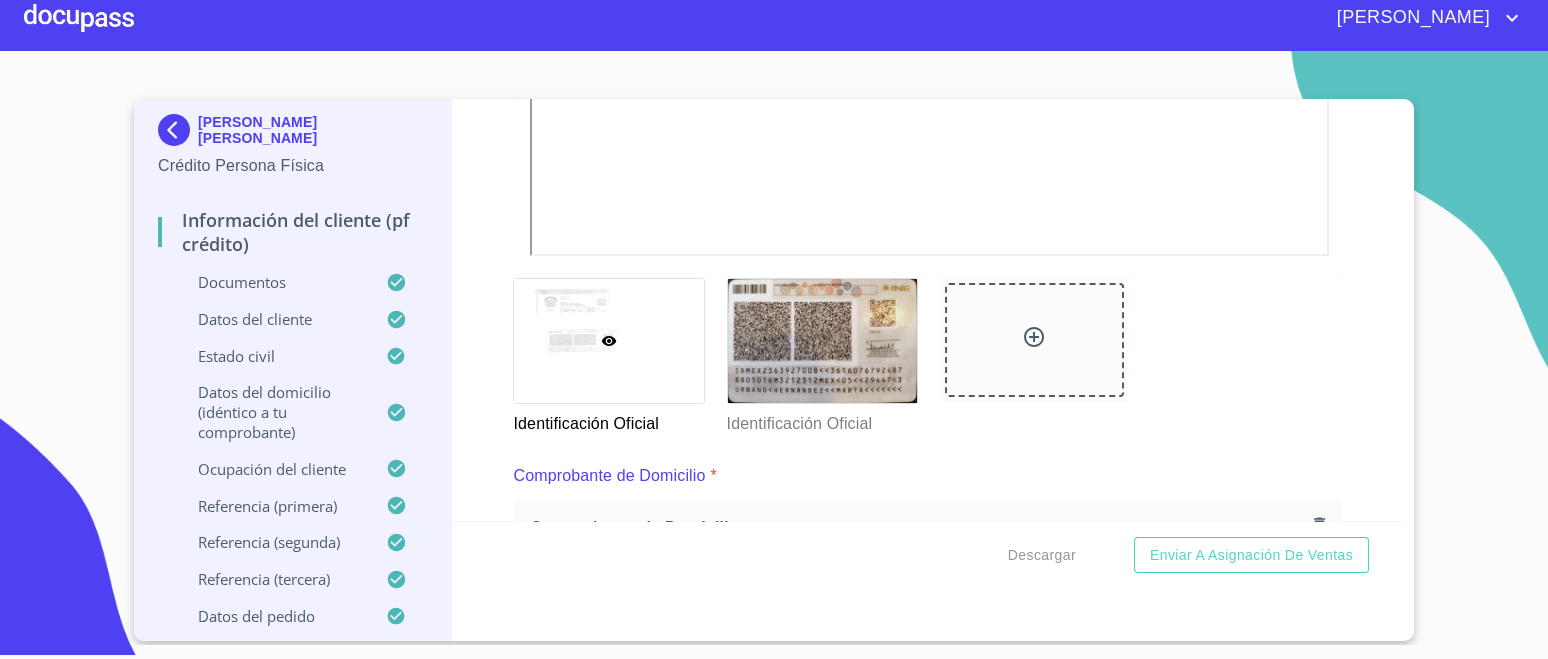 drag, startPoint x: 595, startPoint y: 348, endPoint x: 572, endPoint y: 327, distance: 31.144823 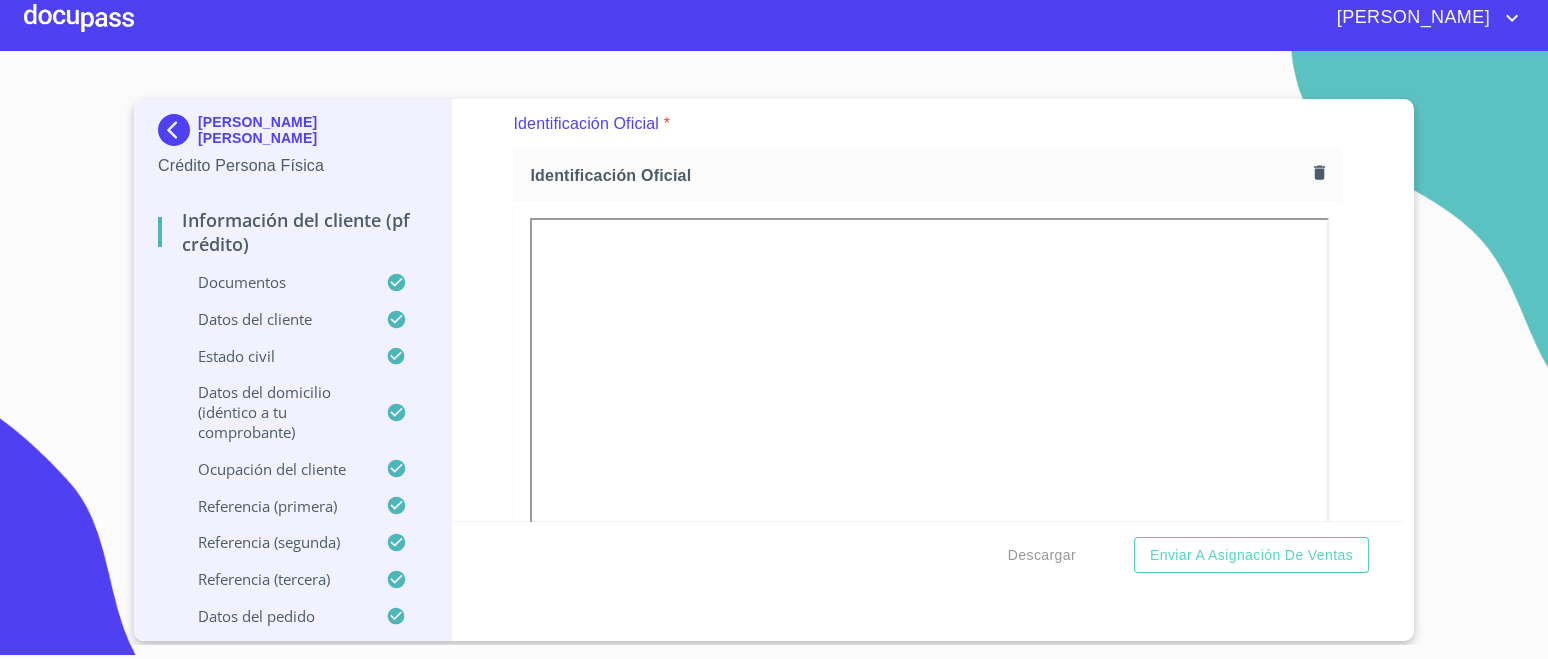 scroll, scrollTop: 488, scrollLeft: 0, axis: vertical 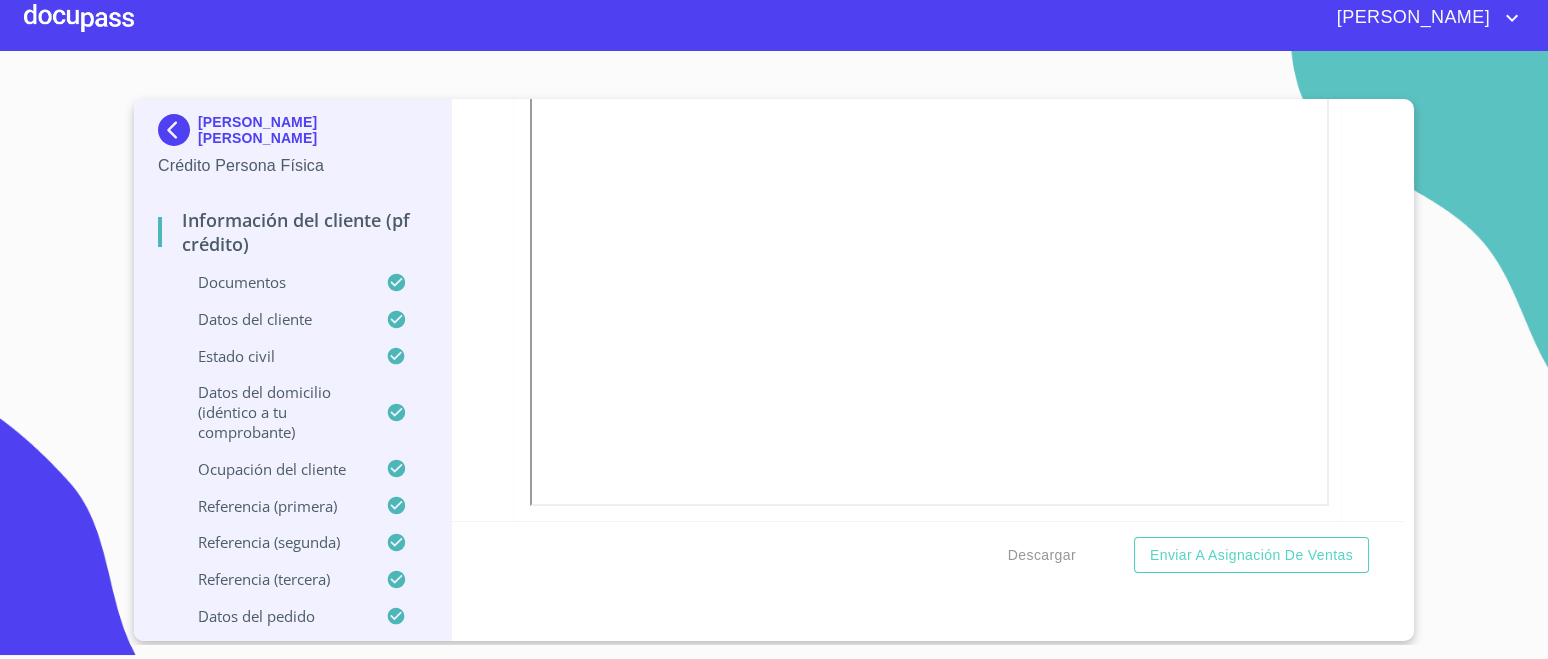 click on "Información del cliente (PF crédito)   Documentos Documento de identificación.   * INE ​ Identificación Oficial * Identificación Oficial Identificación Oficial Identificación Oficial Comprobante de Domicilio * Comprobante de Domicilio Comprobante de Domicilio Fuente de ingresos   * Empleado S. Privado/S. Público ​ Comprobante de Ingresos mes 1 * Comprobante de Ingresos mes 1 Comprobante de Ingresos mes 1 Comprobante de Ingresos mes 2 Comprobante de Ingresos mes 2 Comprobante de Ingresos mes 2 Comprobante de Ingresos mes 3 Arrastra o selecciona el (los) documento(s) para agregar CURP * CURP [PERSON_NAME] de situación fiscal Arrastra o selecciona el (los) documento(s) para agregar Datos del cliente Apellido [PERSON_NAME]   * URBINO ​ Apellido Materno   * [PERSON_NAME] ​ Primer nombre   * [PERSON_NAME] ​ [PERSON_NAME] Nombre ​ Fecha de nacimiento * 1 de may. de [DEMOGRAPHIC_DATA] ​ RFC   * UAHM880501Q74 ​ CURP   * UAHM880501MOCRRR01 ​ ID de Identificación 2363927008 ​ Nacionalidad   * Mexicana ​" at bounding box center (928, 310) 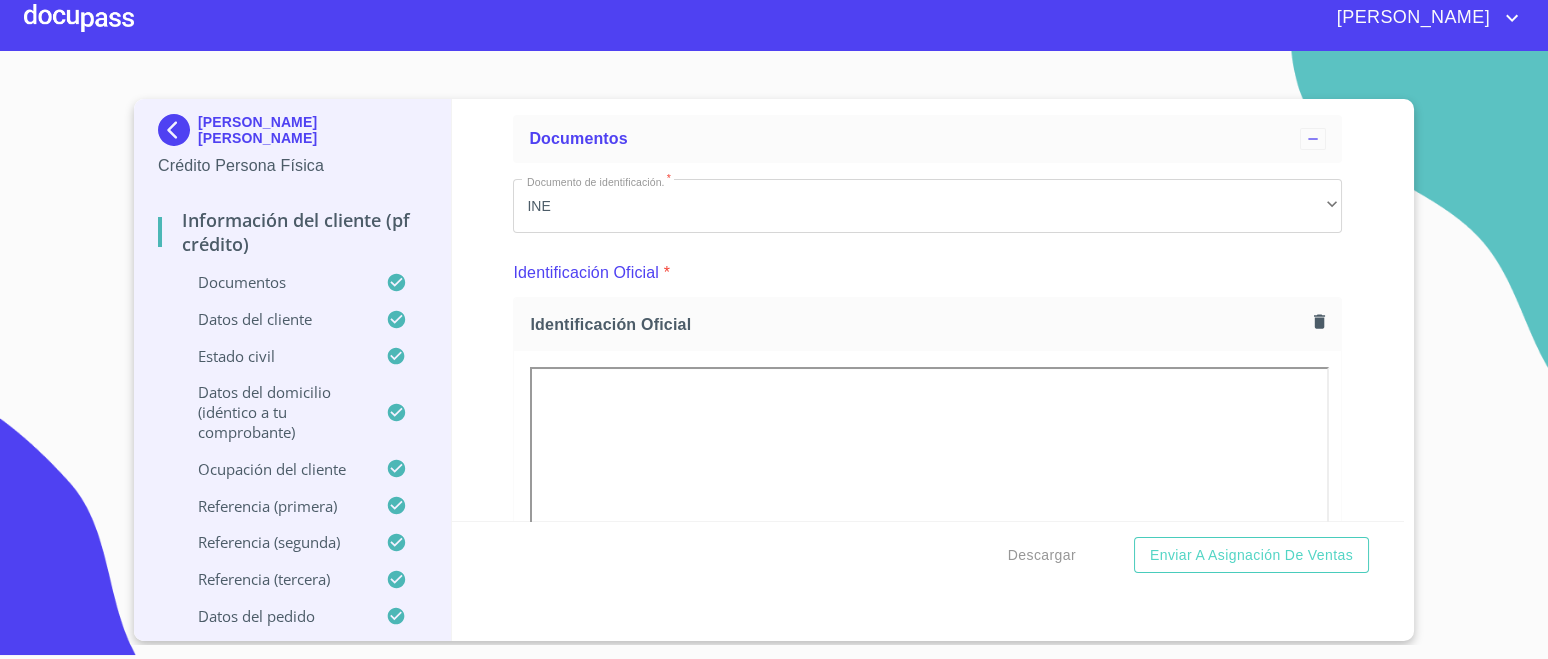 scroll, scrollTop: 124, scrollLeft: 0, axis: vertical 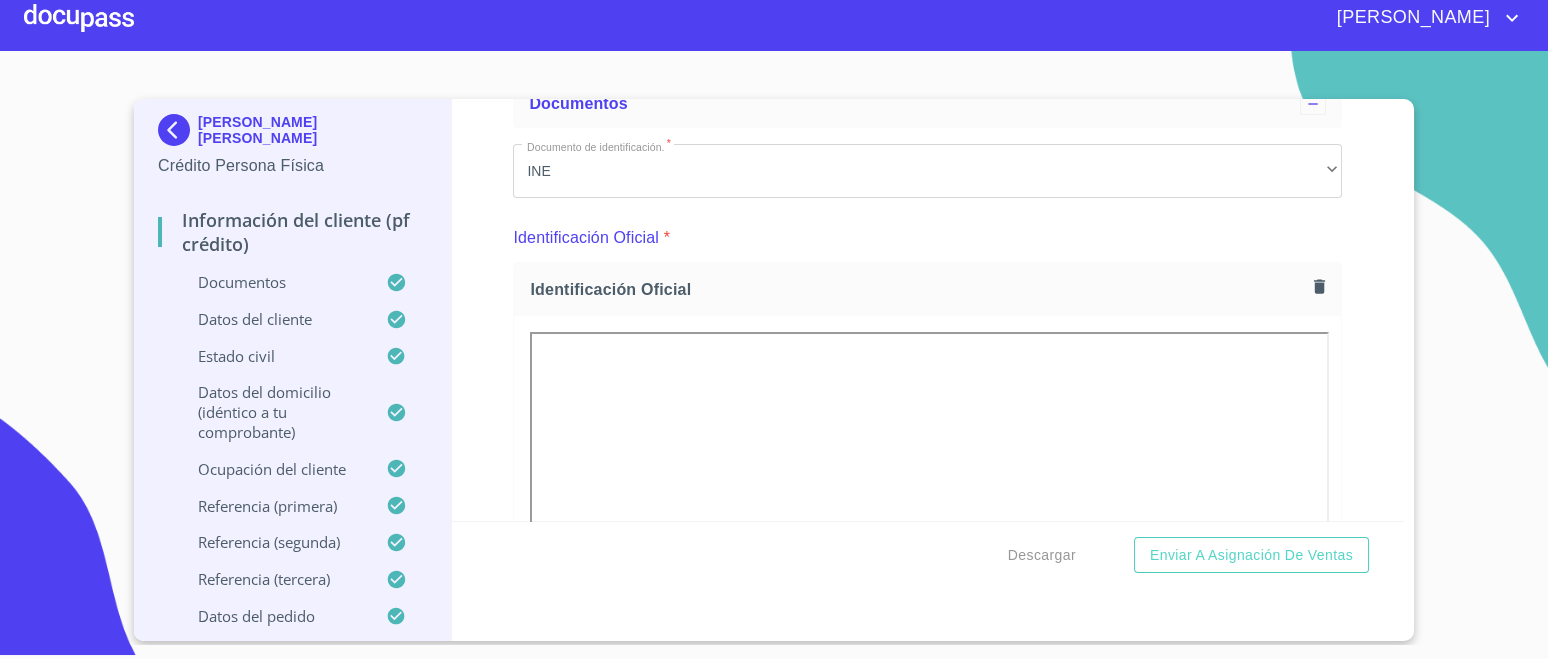 click 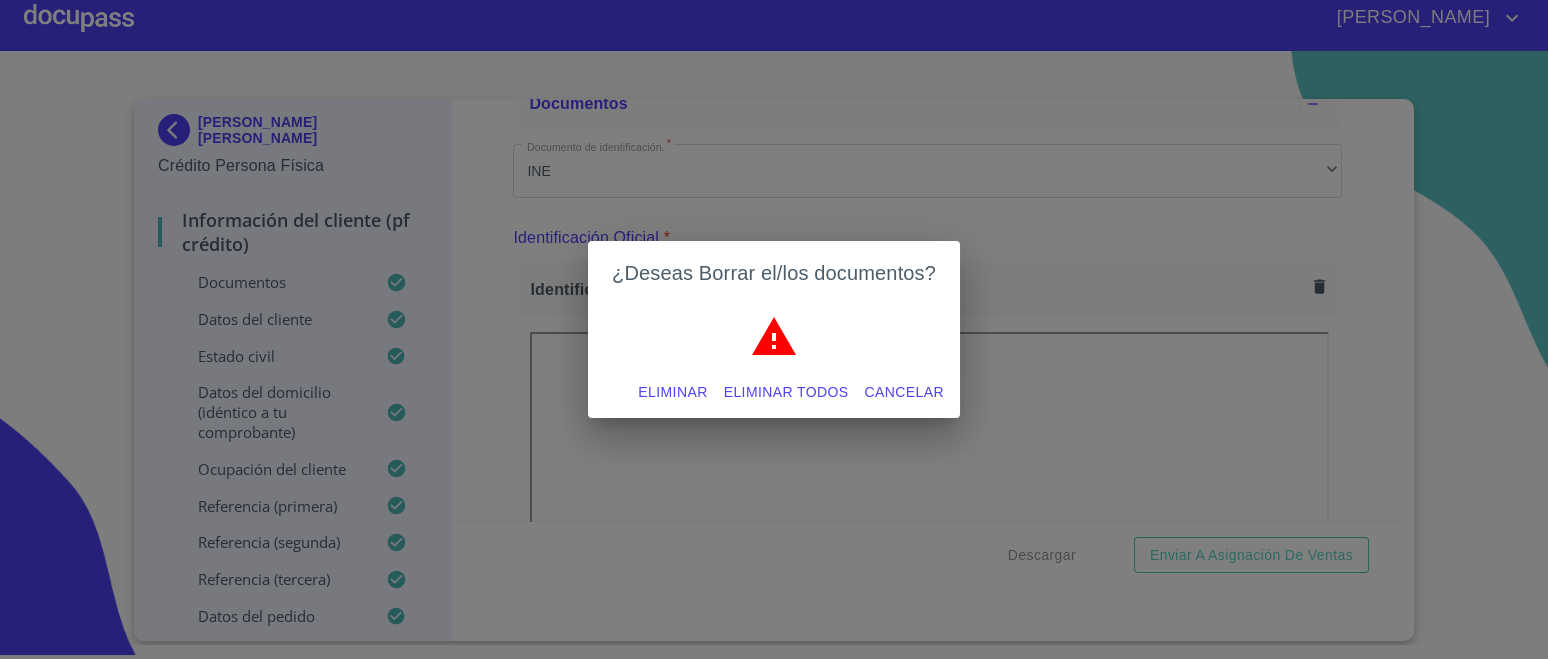 click on "Eliminar" at bounding box center (672, 392) 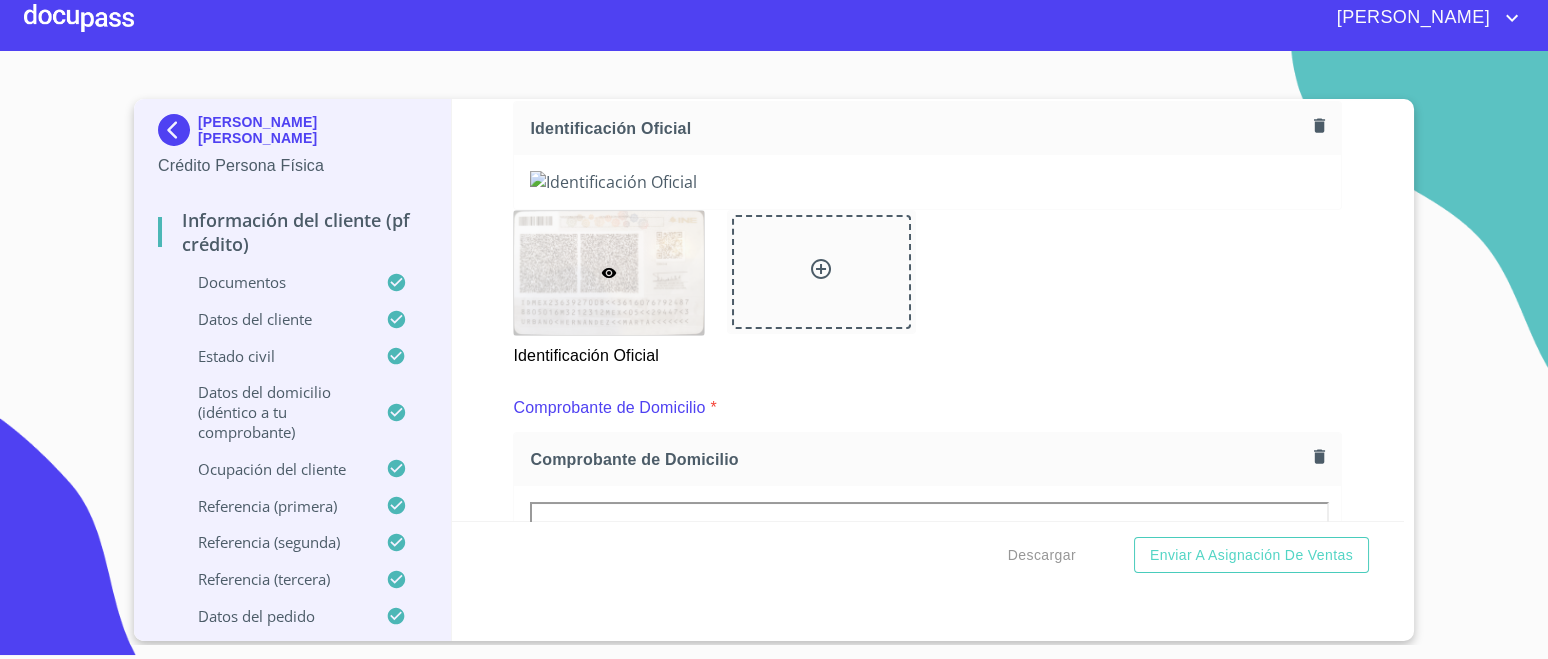 scroll, scrollTop: 624, scrollLeft: 0, axis: vertical 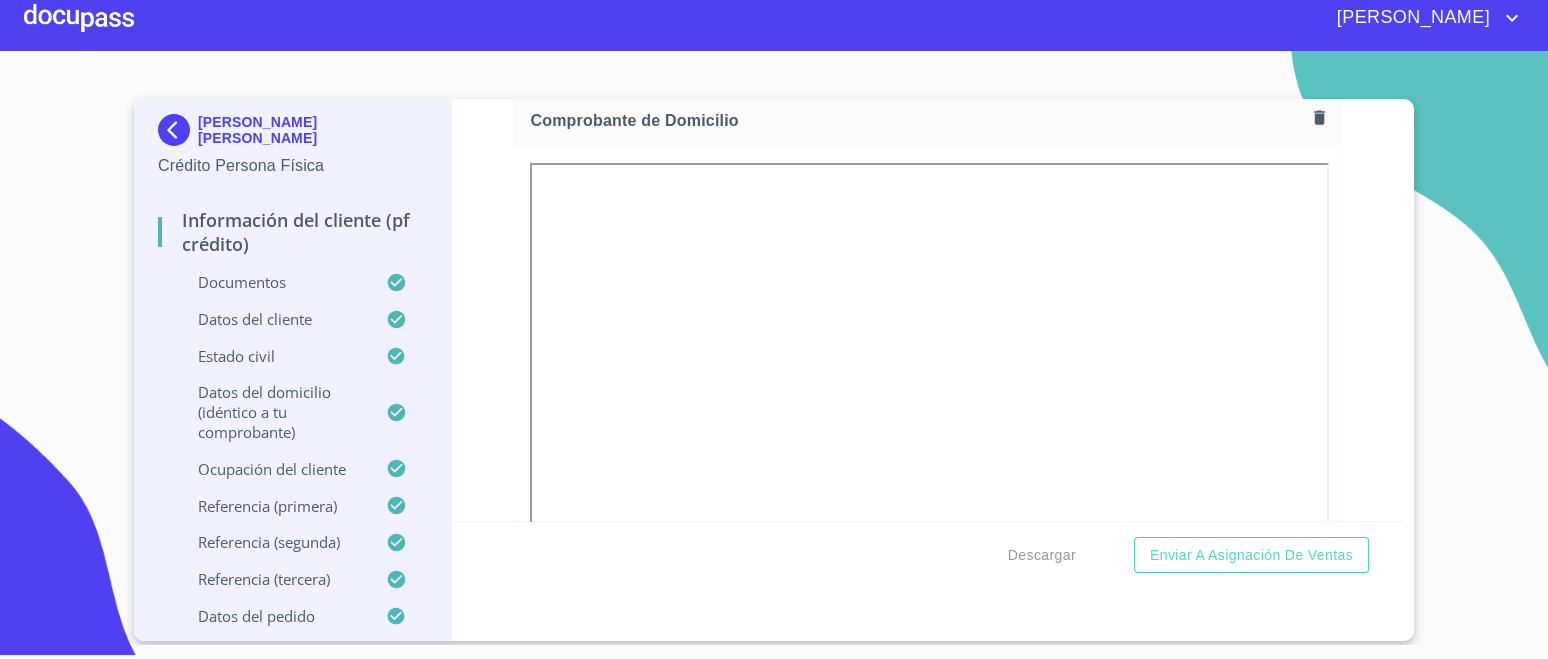 click at bounding box center [821, -67] 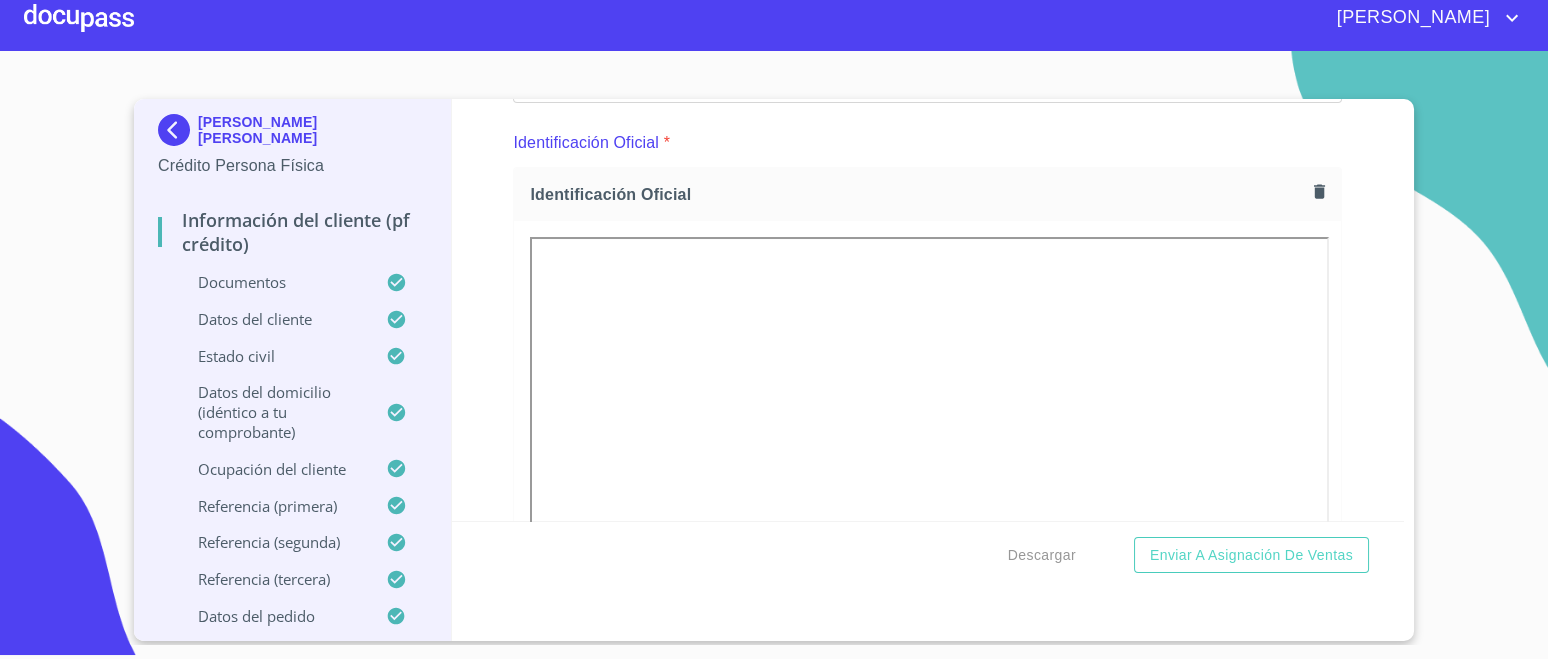 scroll, scrollTop: 249, scrollLeft: 0, axis: vertical 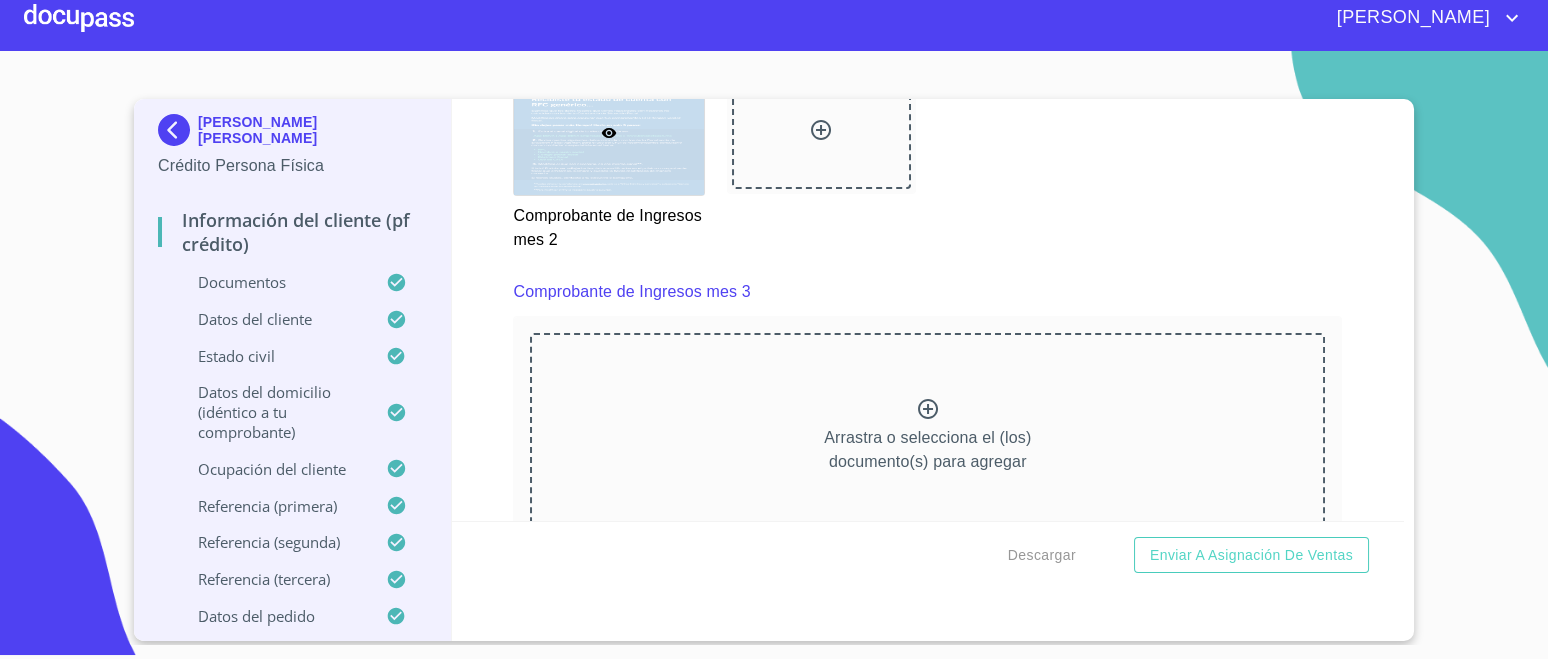 click 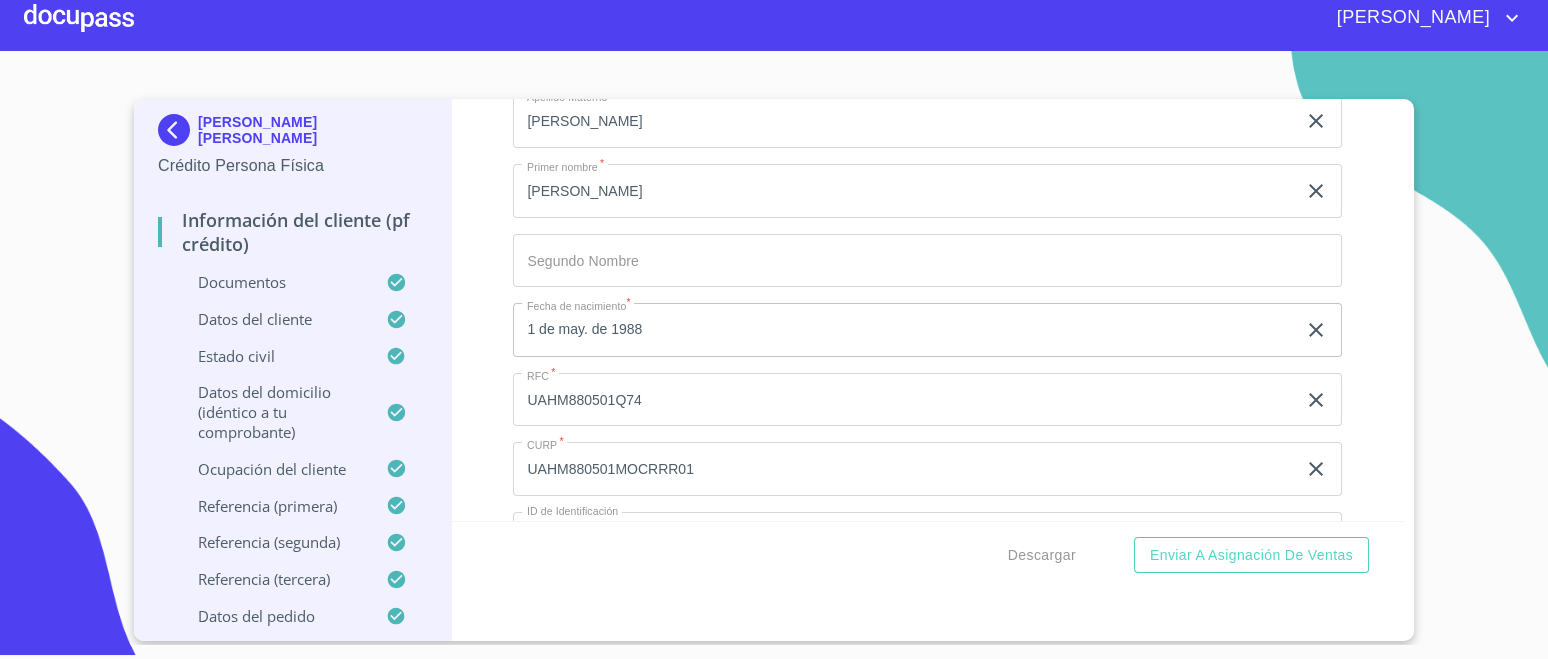 scroll, scrollTop: 5536, scrollLeft: 0, axis: vertical 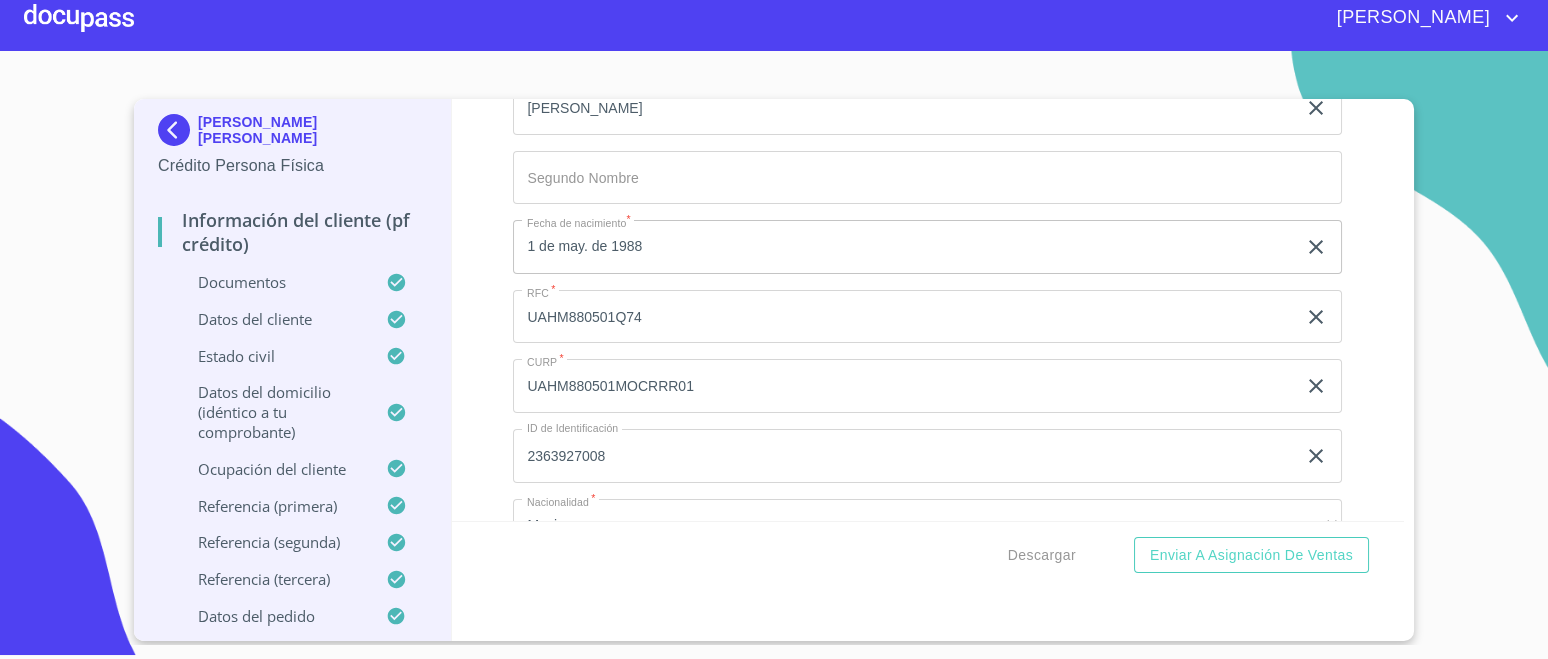click 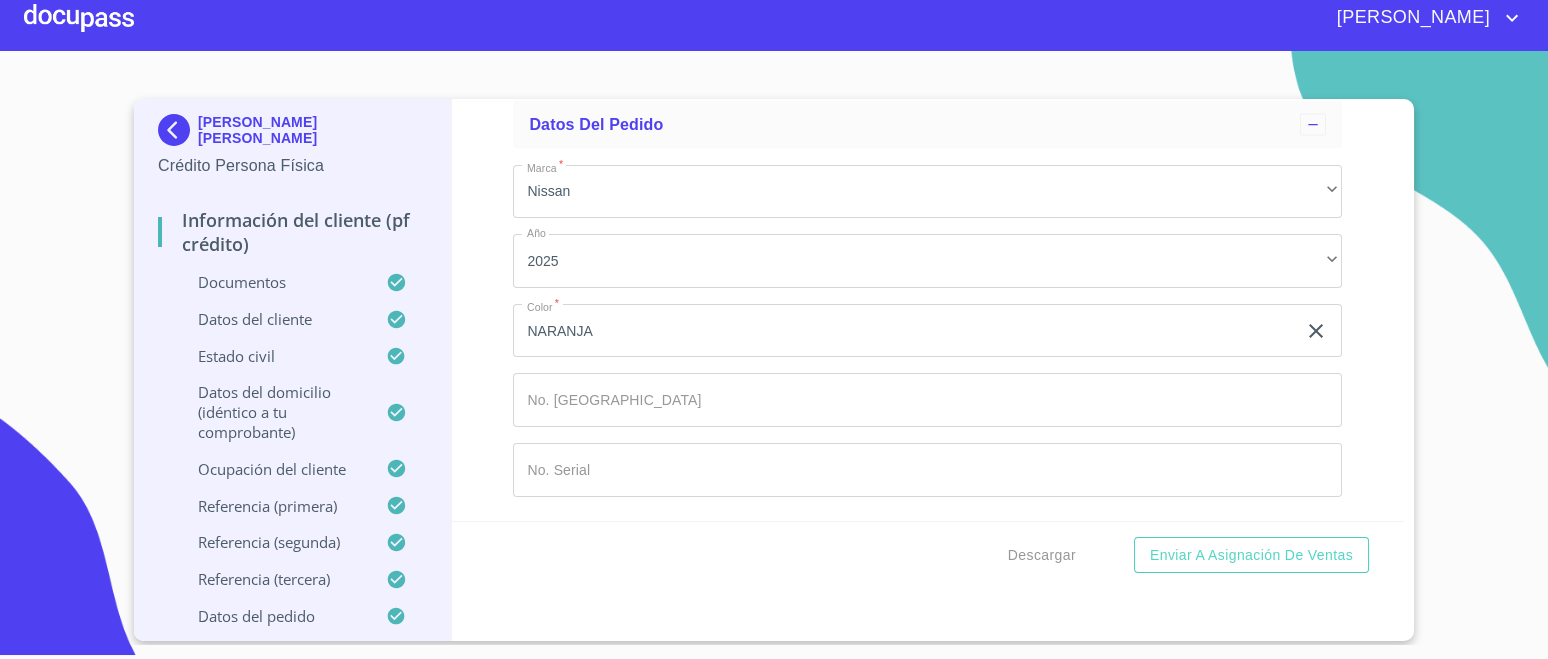 scroll, scrollTop: 12345, scrollLeft: 0, axis: vertical 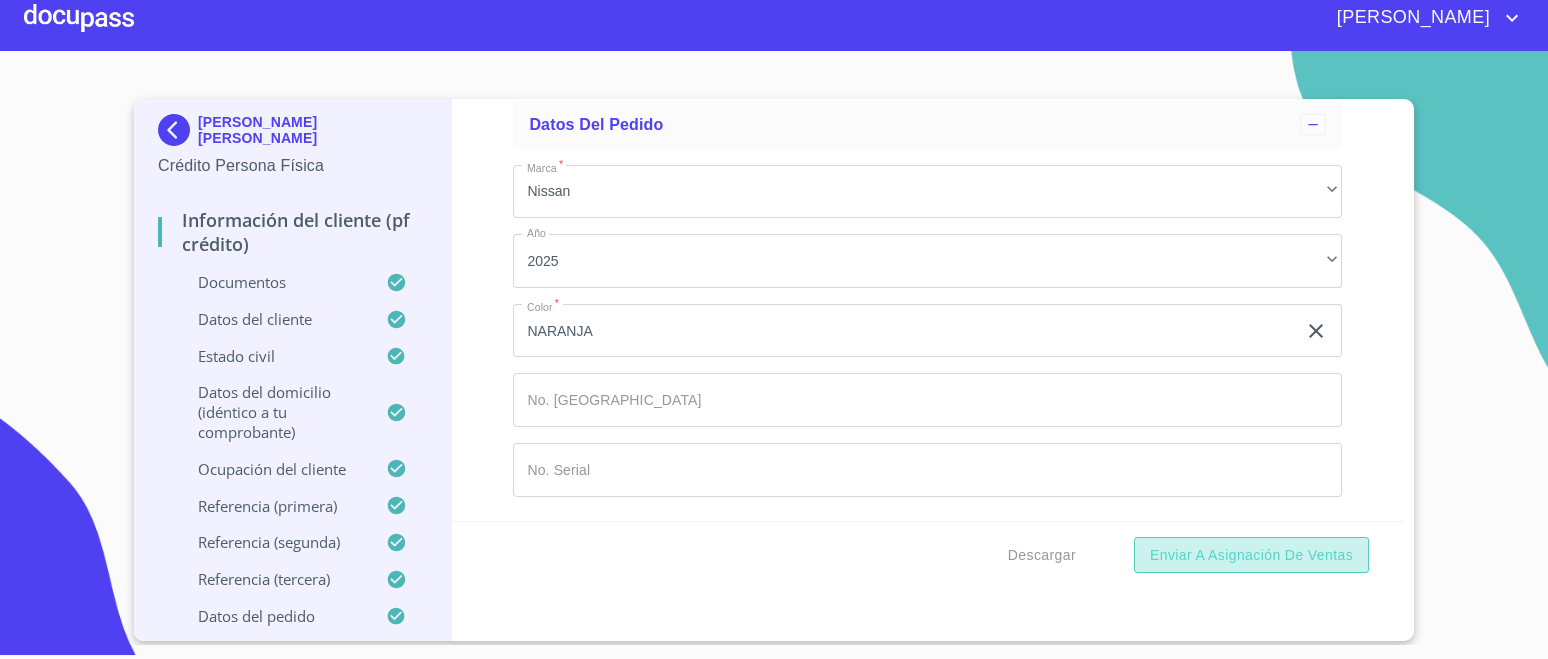 click on "Enviar a Asignación de Ventas" at bounding box center [1251, 555] 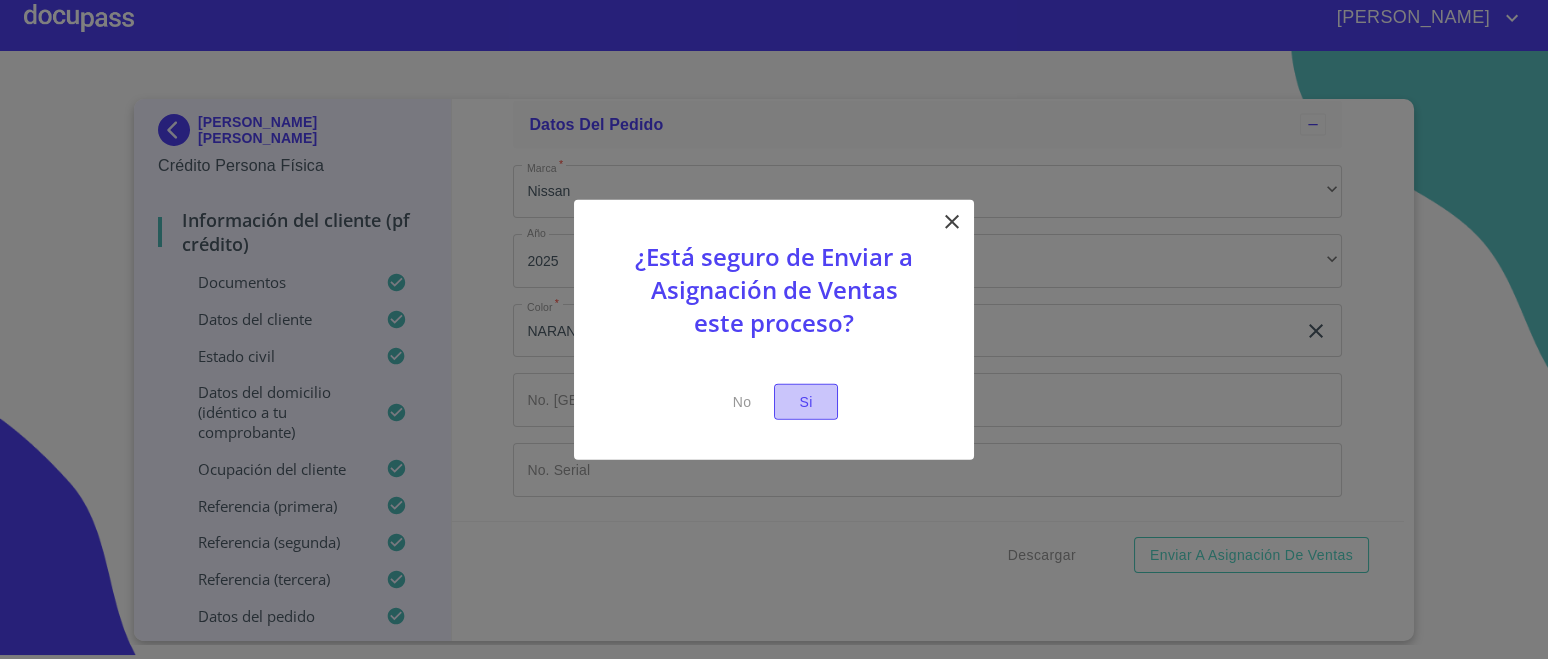 click on "Si" at bounding box center [806, 401] 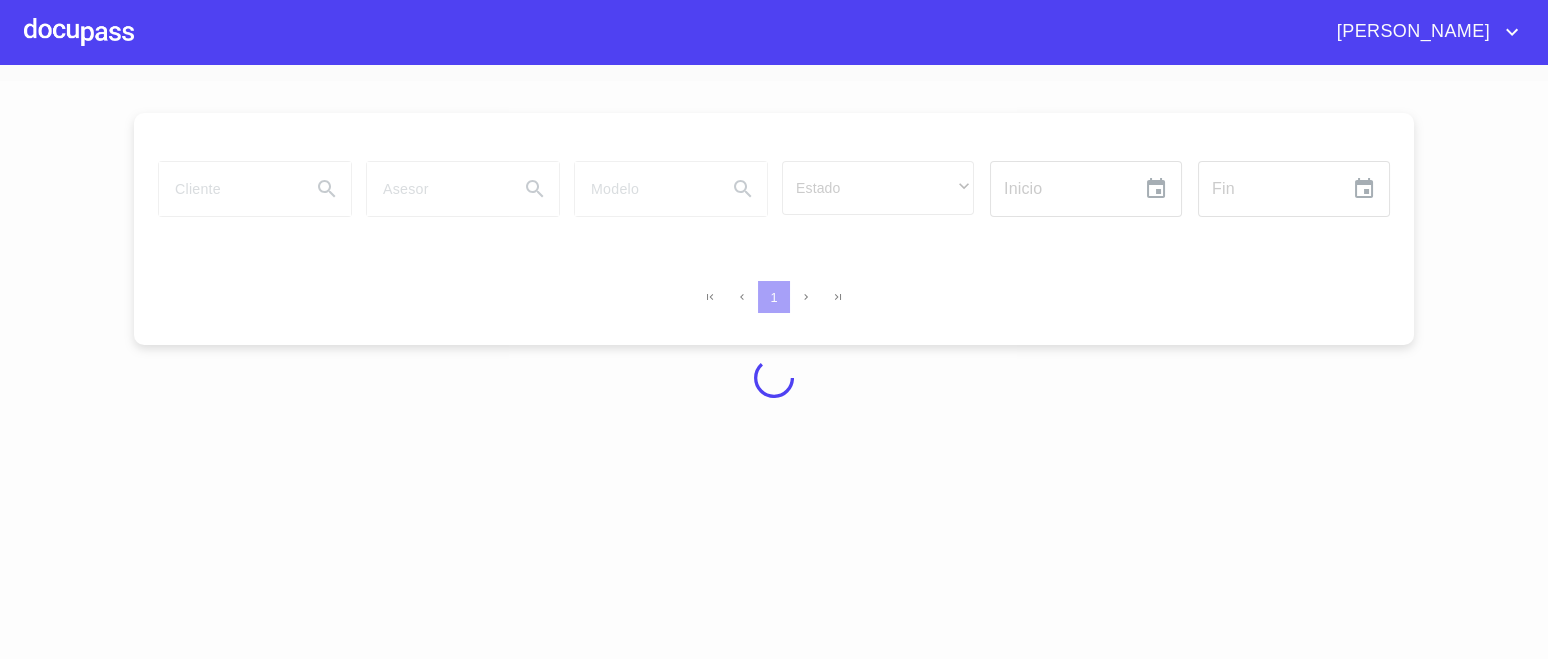 scroll, scrollTop: 0, scrollLeft: 0, axis: both 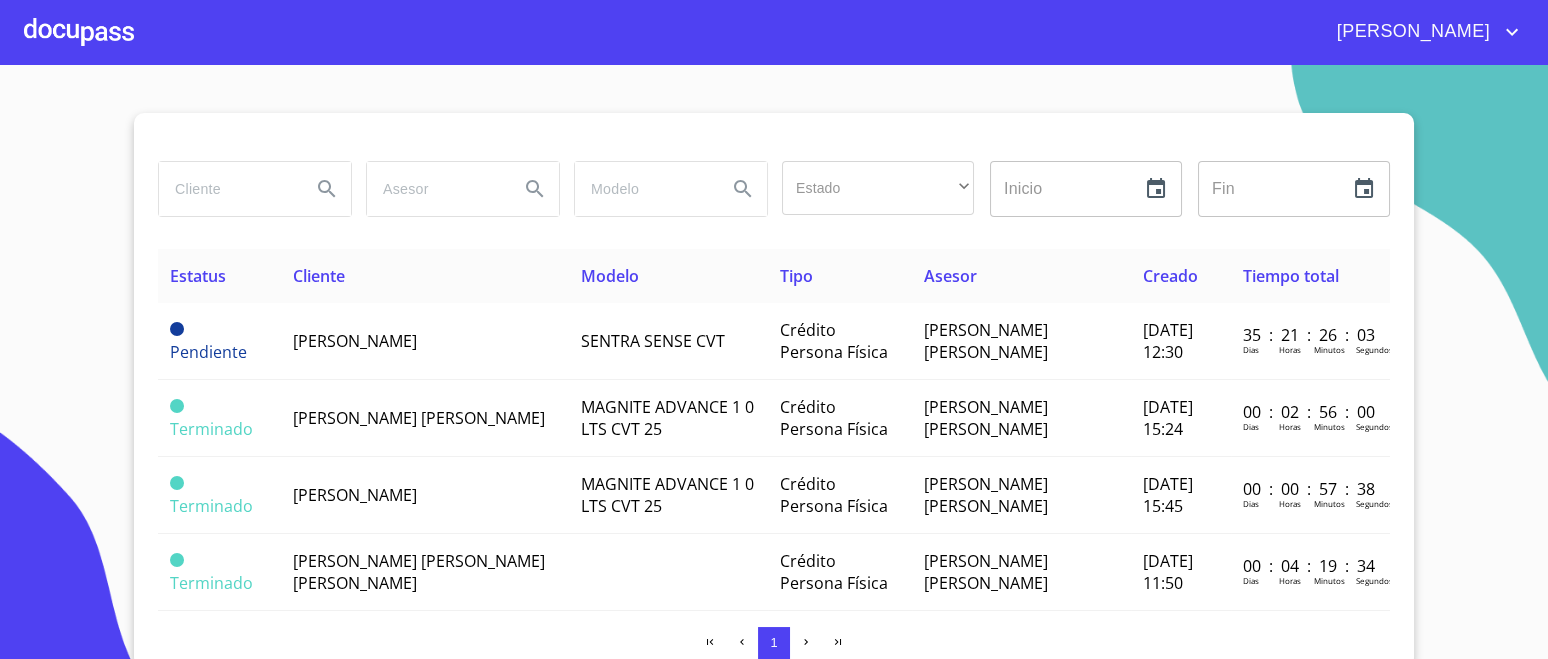 click on "Terminado" at bounding box center (219, 418) 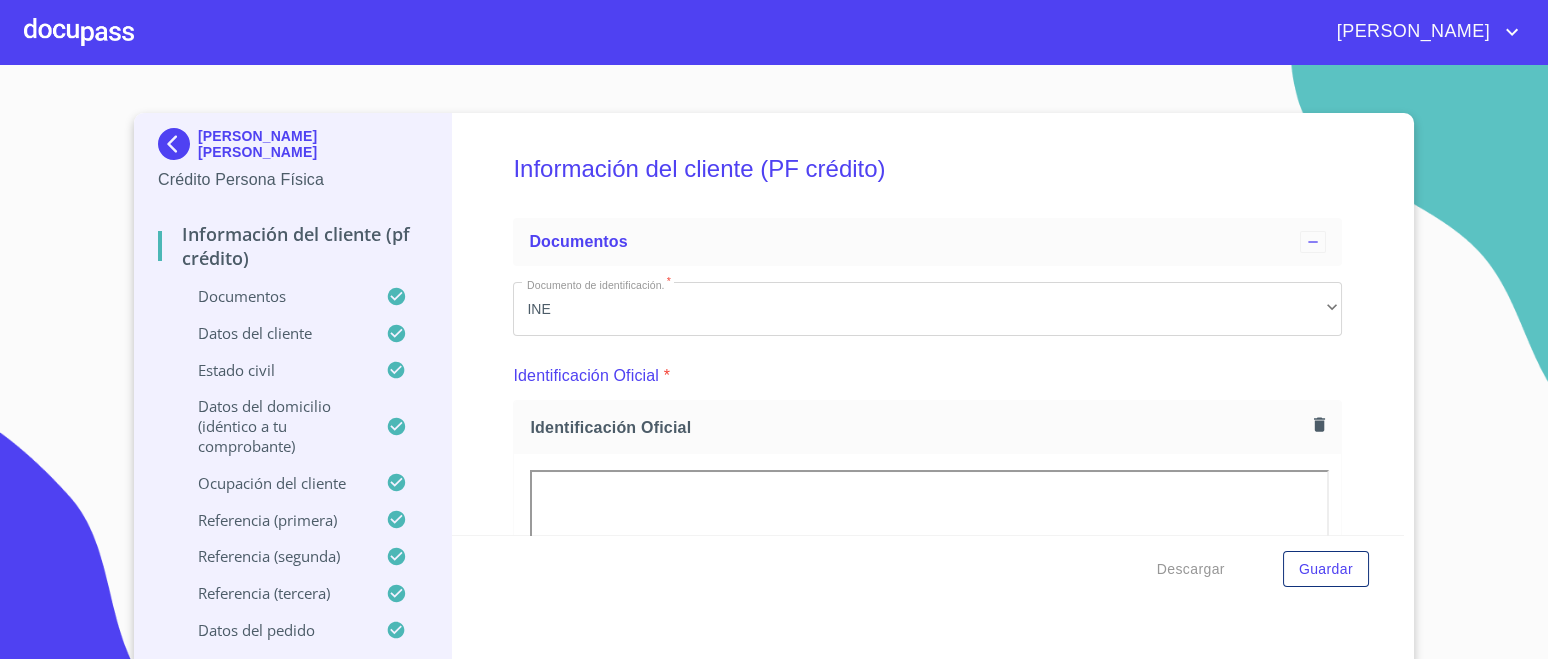 scroll, scrollTop: 0, scrollLeft: 0, axis: both 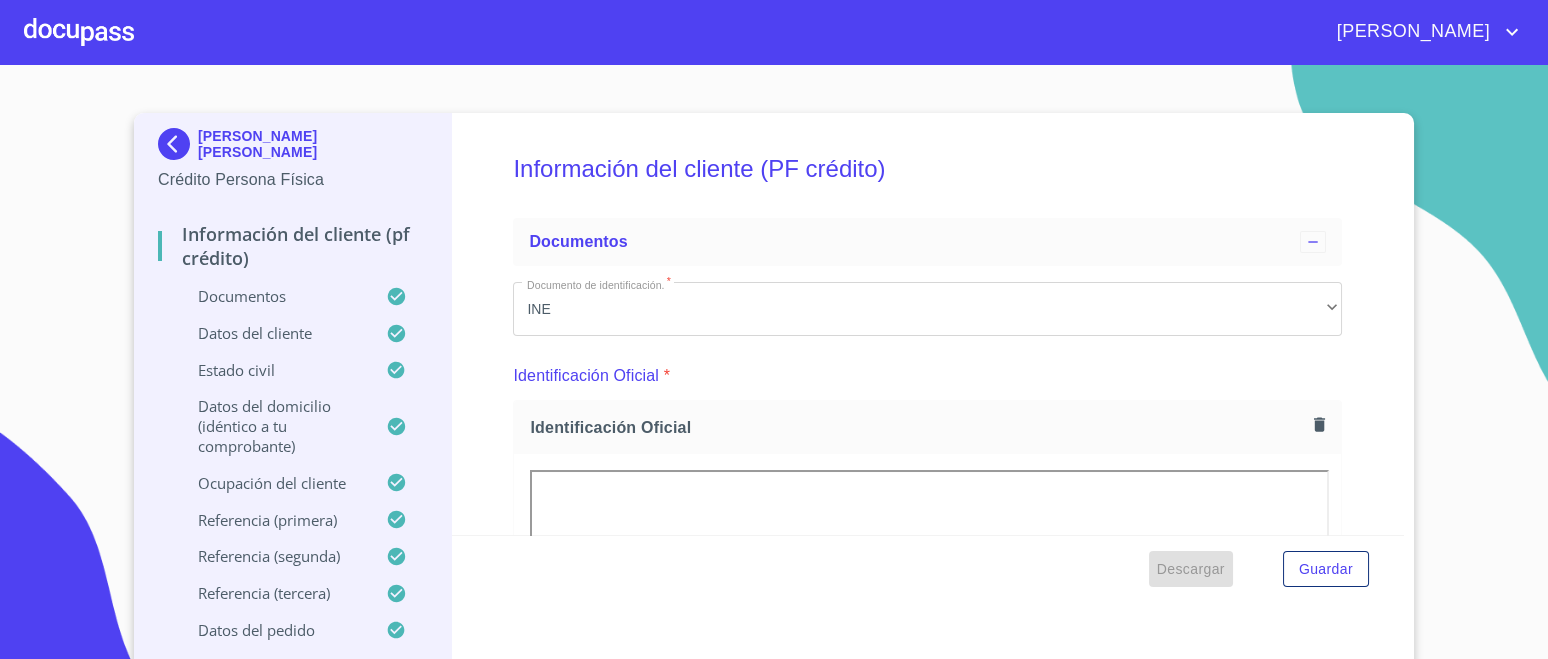 click on "Descargar" at bounding box center (1191, 569) 